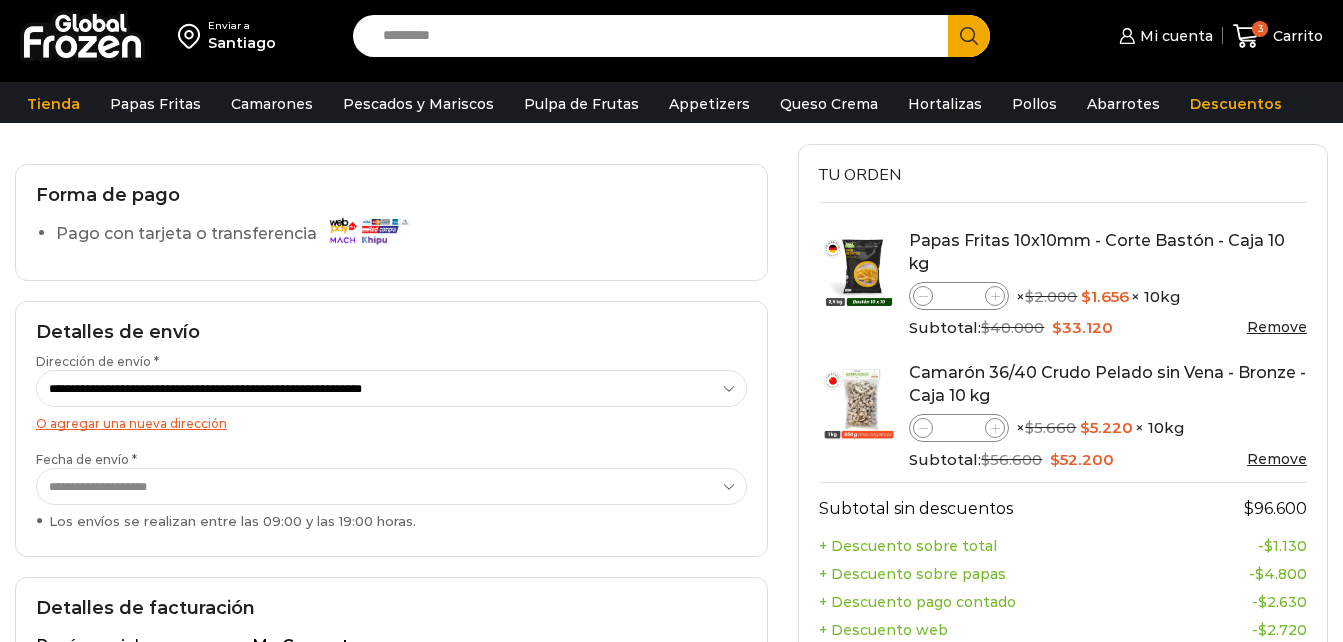 scroll, scrollTop: 119, scrollLeft: 0, axis: vertical 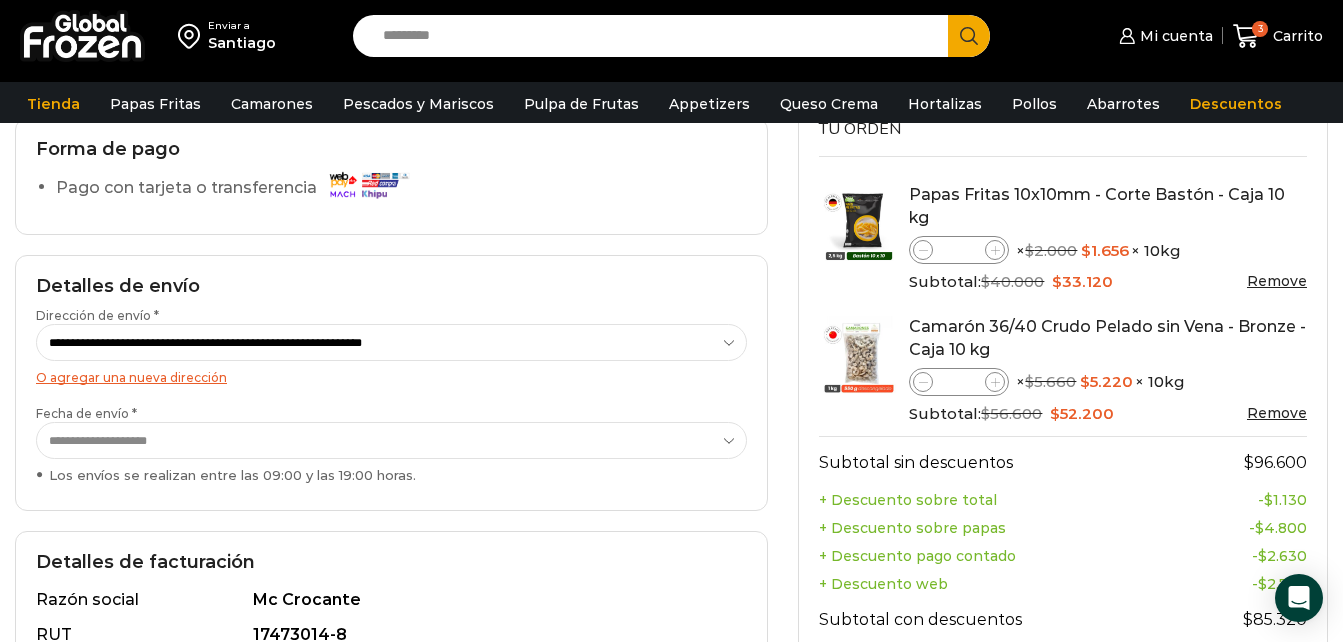 click 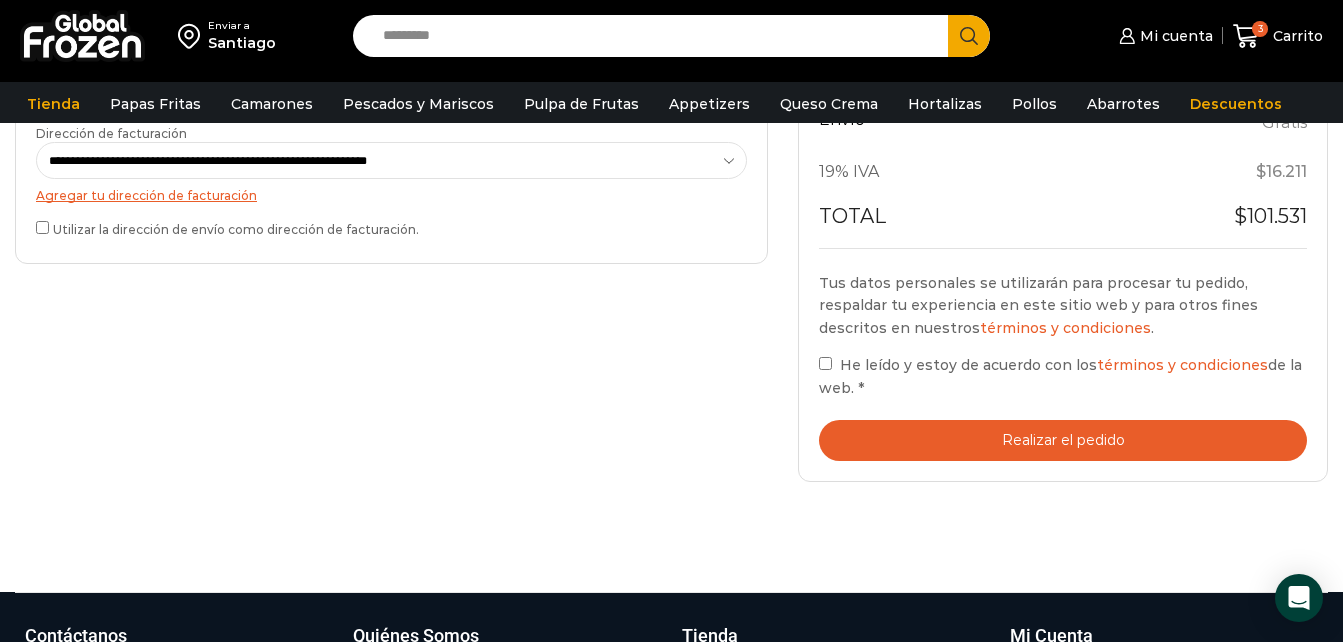 scroll, scrollTop: 0, scrollLeft: 0, axis: both 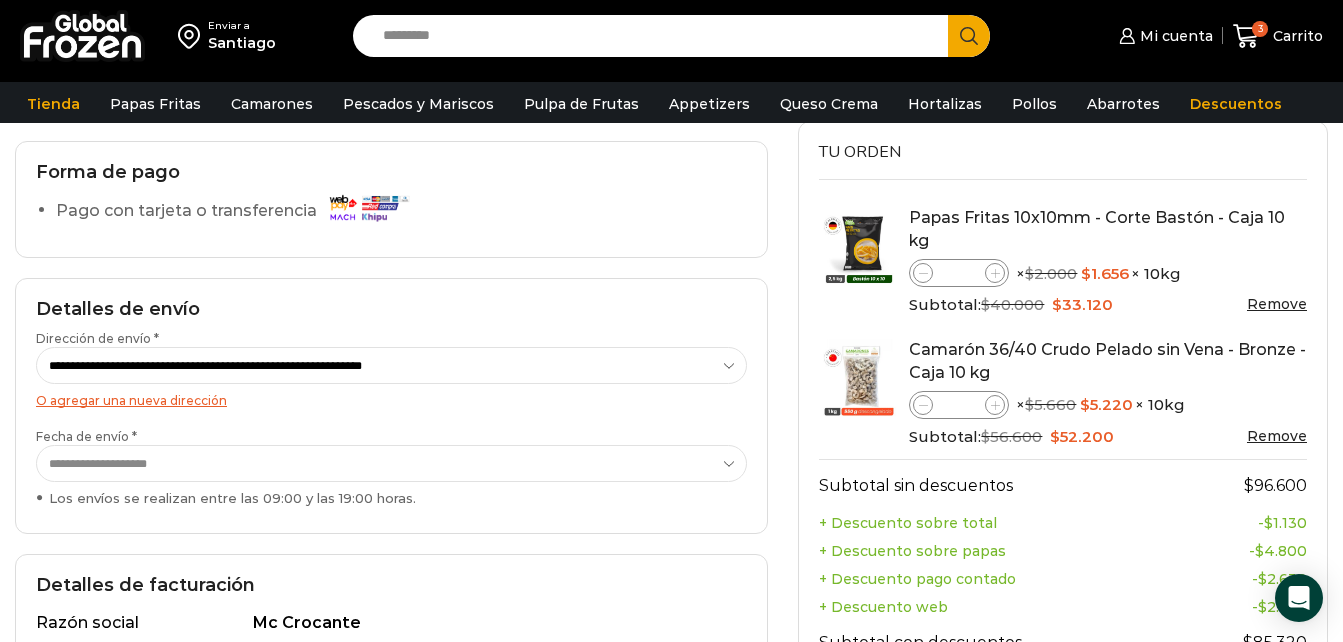 click at bounding box center [995, 273] 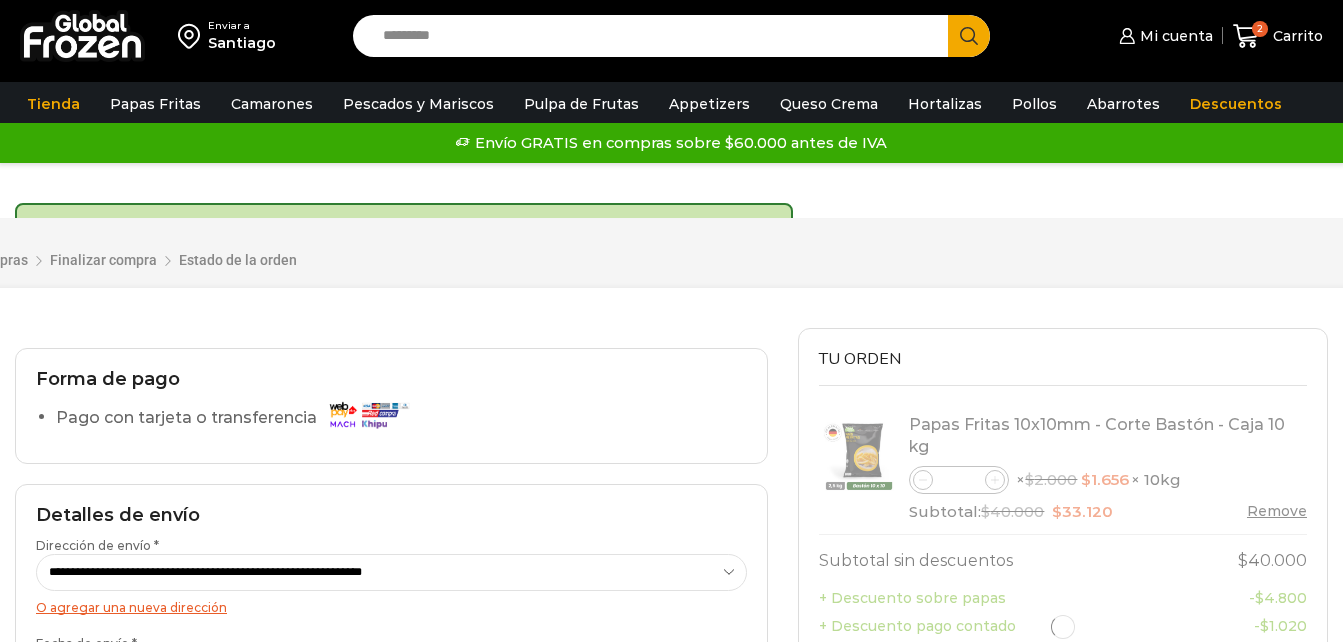 scroll, scrollTop: 0, scrollLeft: 0, axis: both 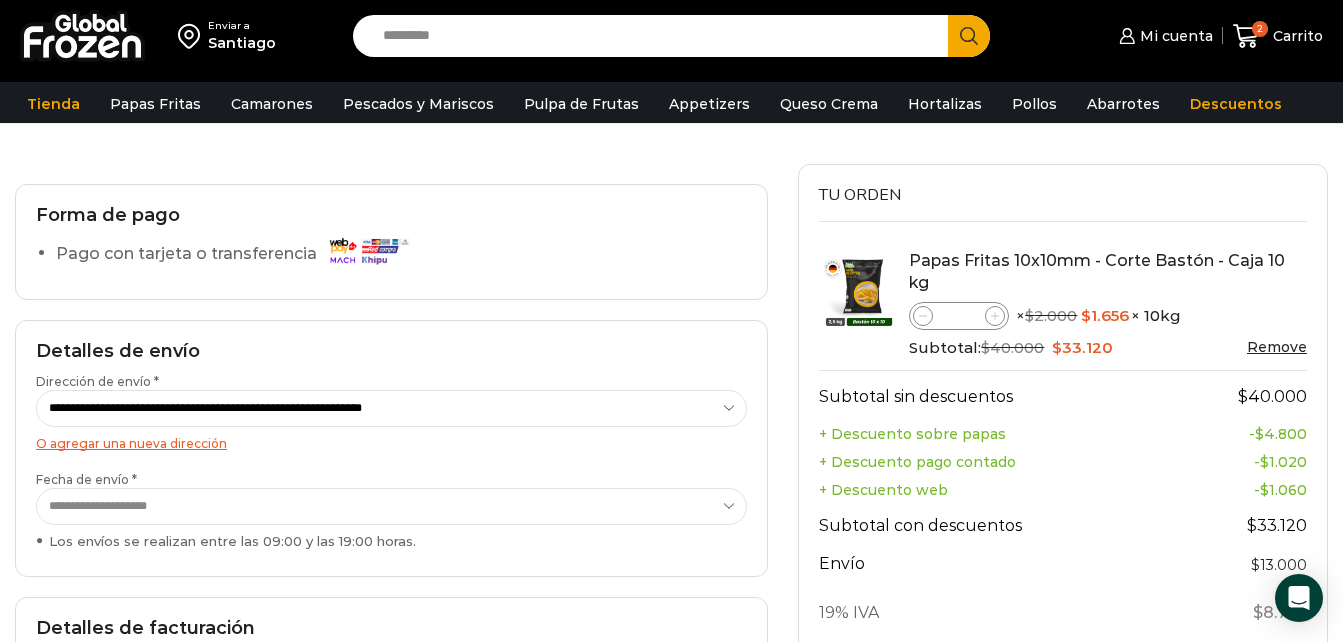 click 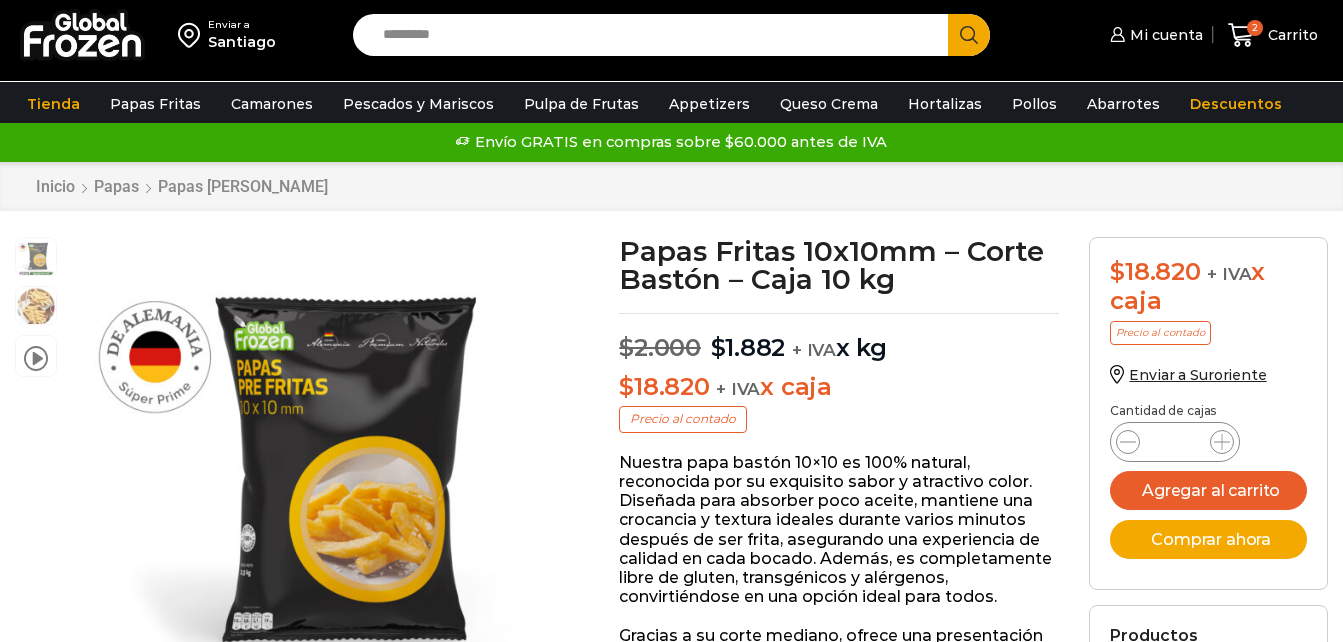 scroll, scrollTop: 1, scrollLeft: 0, axis: vertical 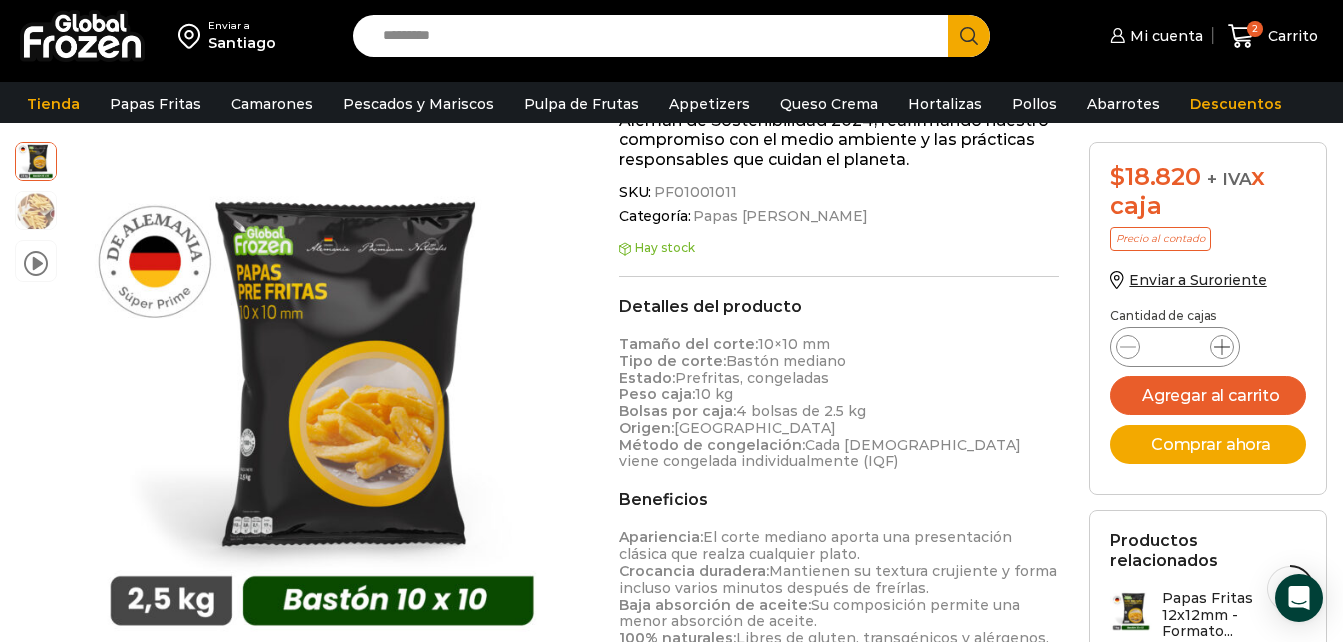 click 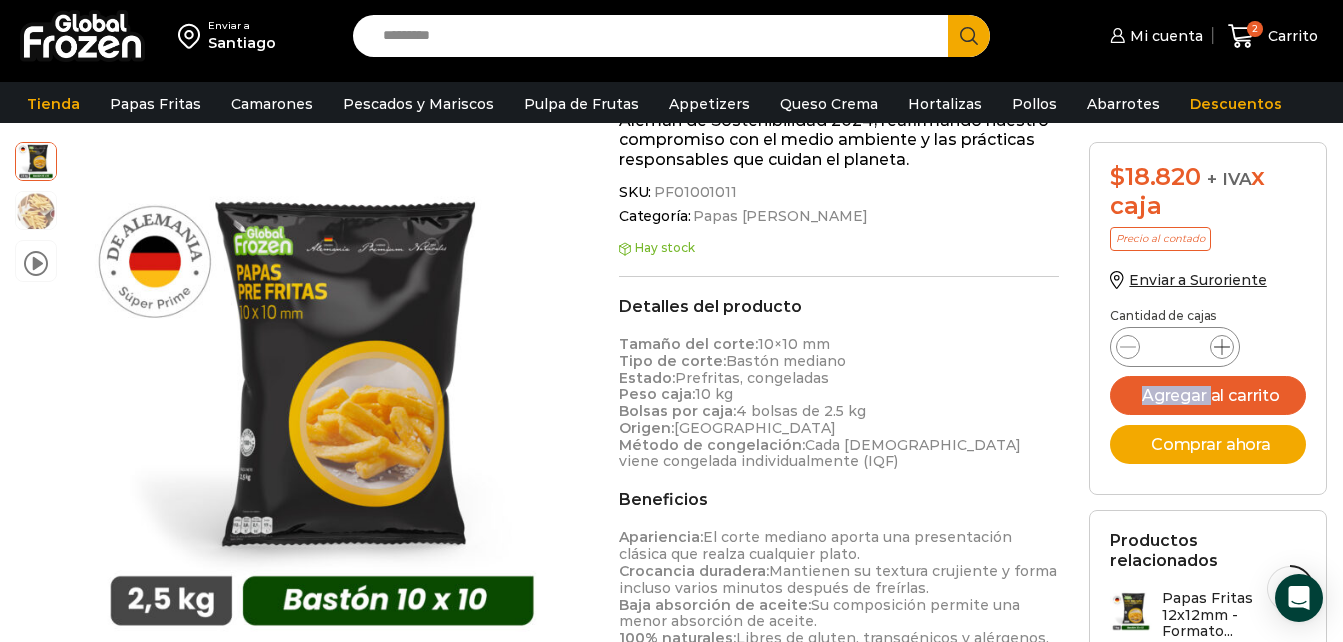 click 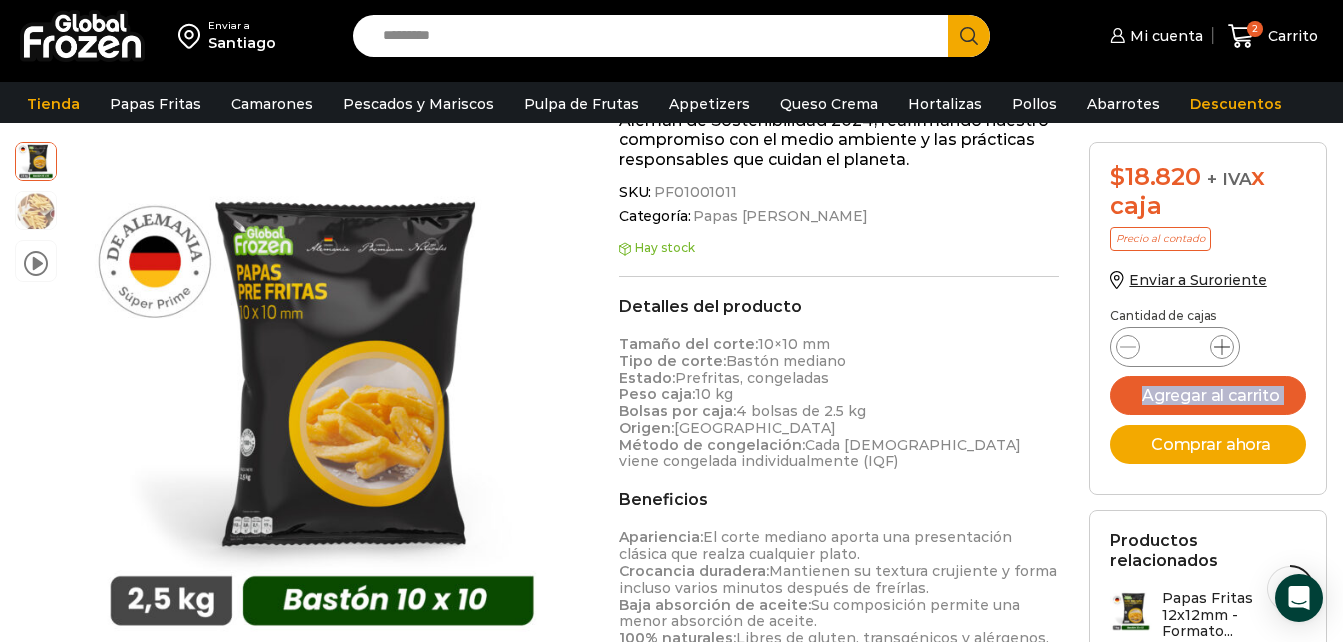 click 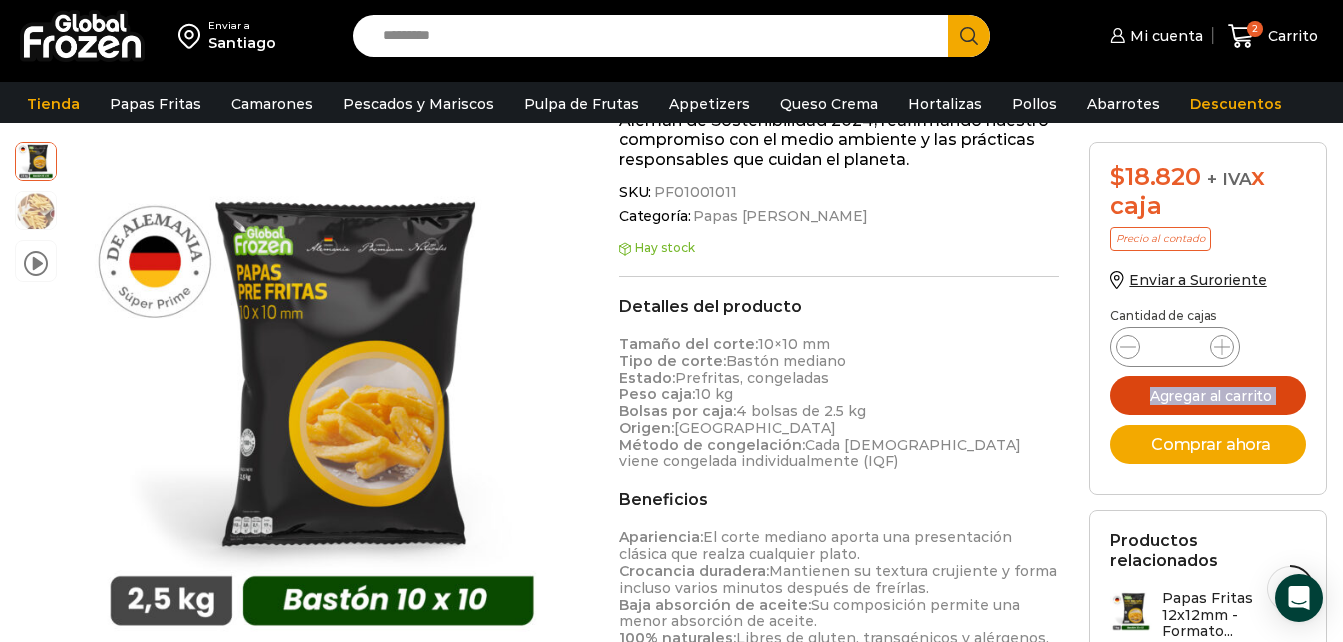 drag, startPoint x: 1224, startPoint y: 347, endPoint x: 1245, endPoint y: 397, distance: 54.230988 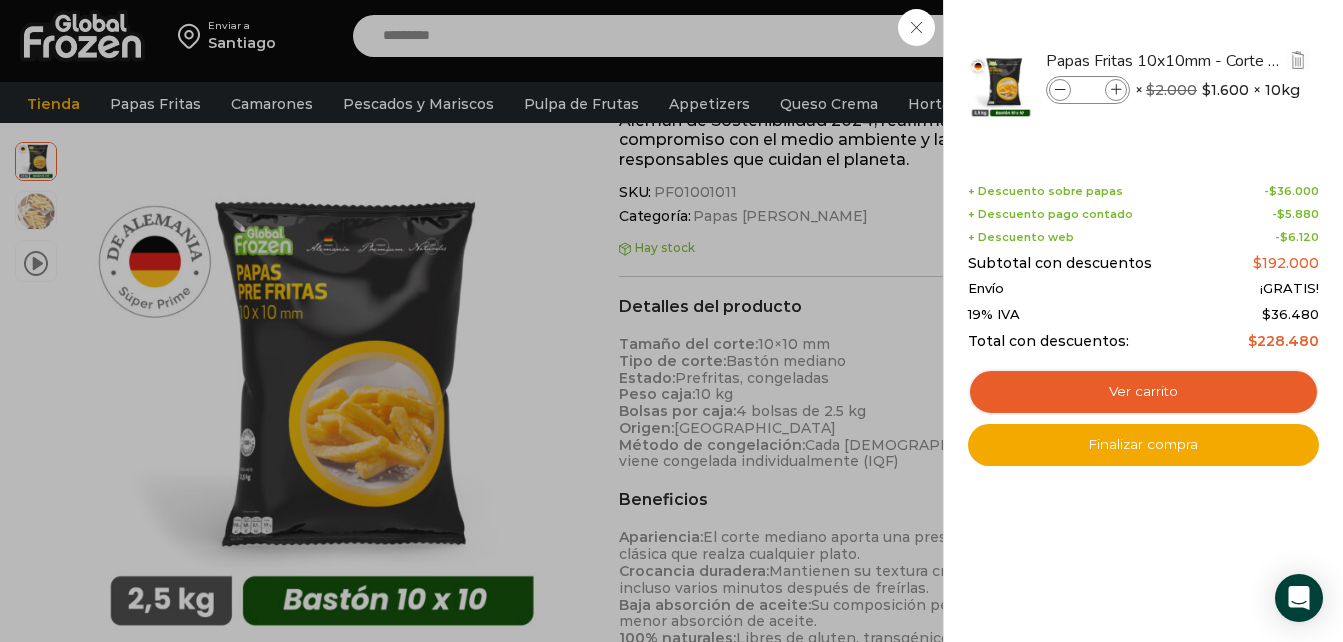 click at bounding box center (1060, 90) 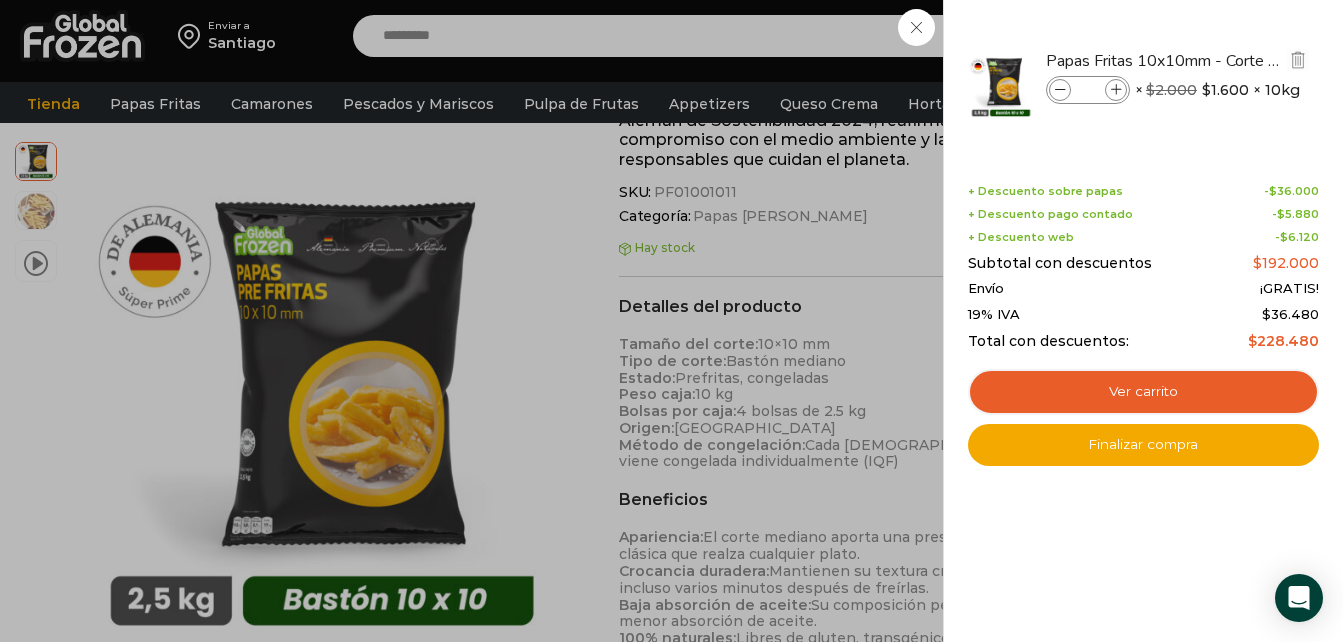 type on "**" 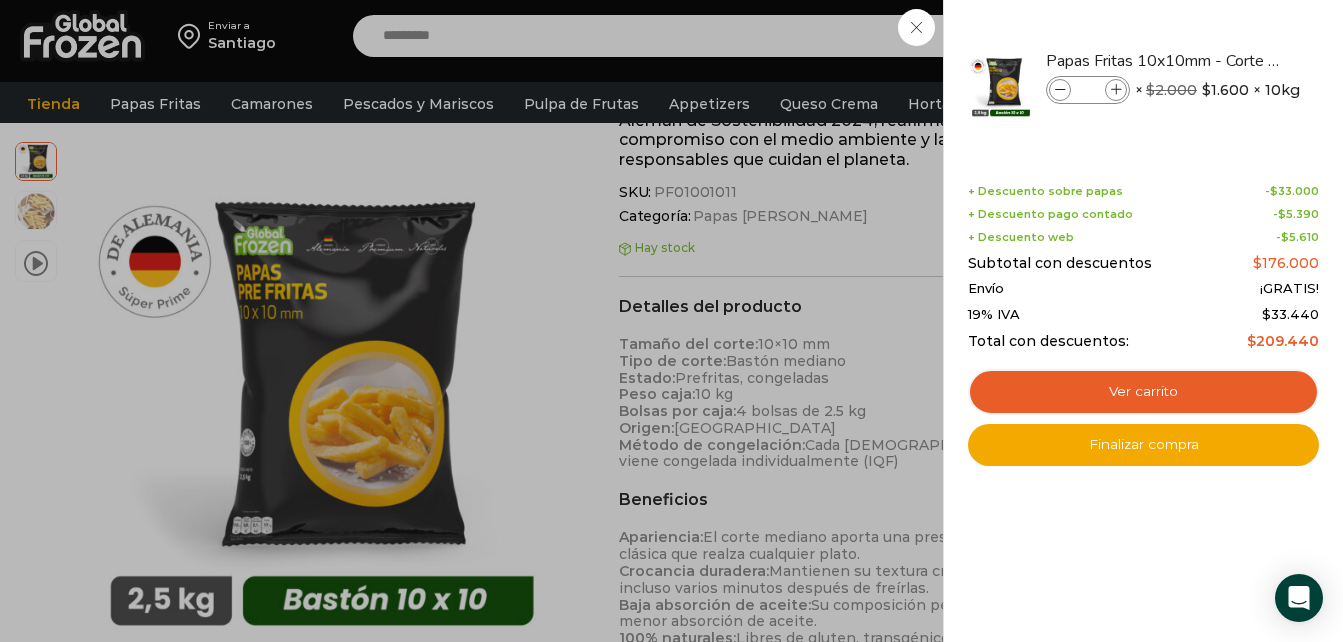 click at bounding box center (1060, 90) 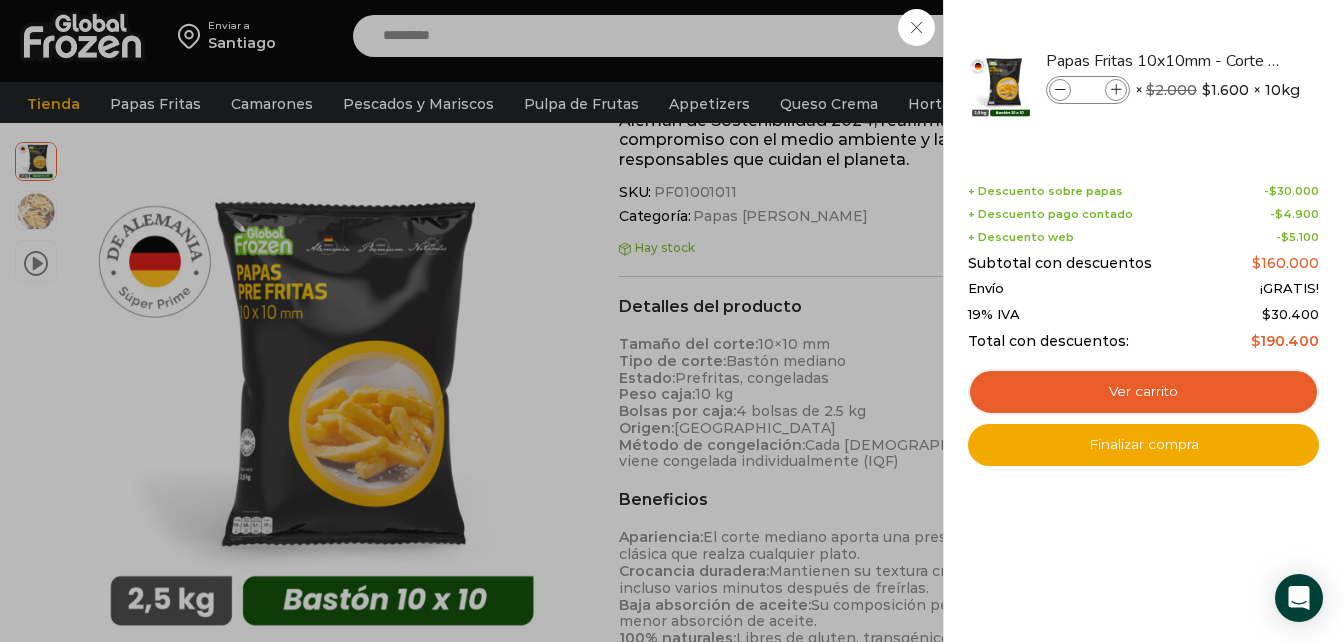click on "10
Carrito
10
10
Shopping Cart" at bounding box center [1273, 36] 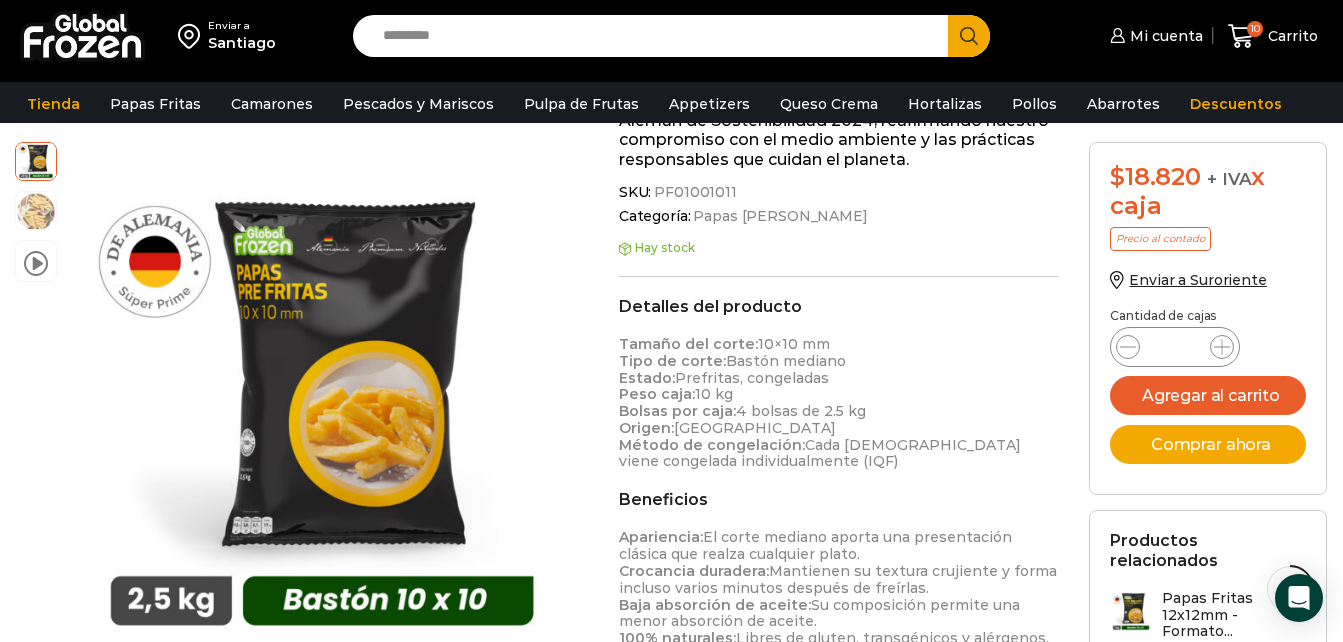 click on "Search input" at bounding box center [655, 36] 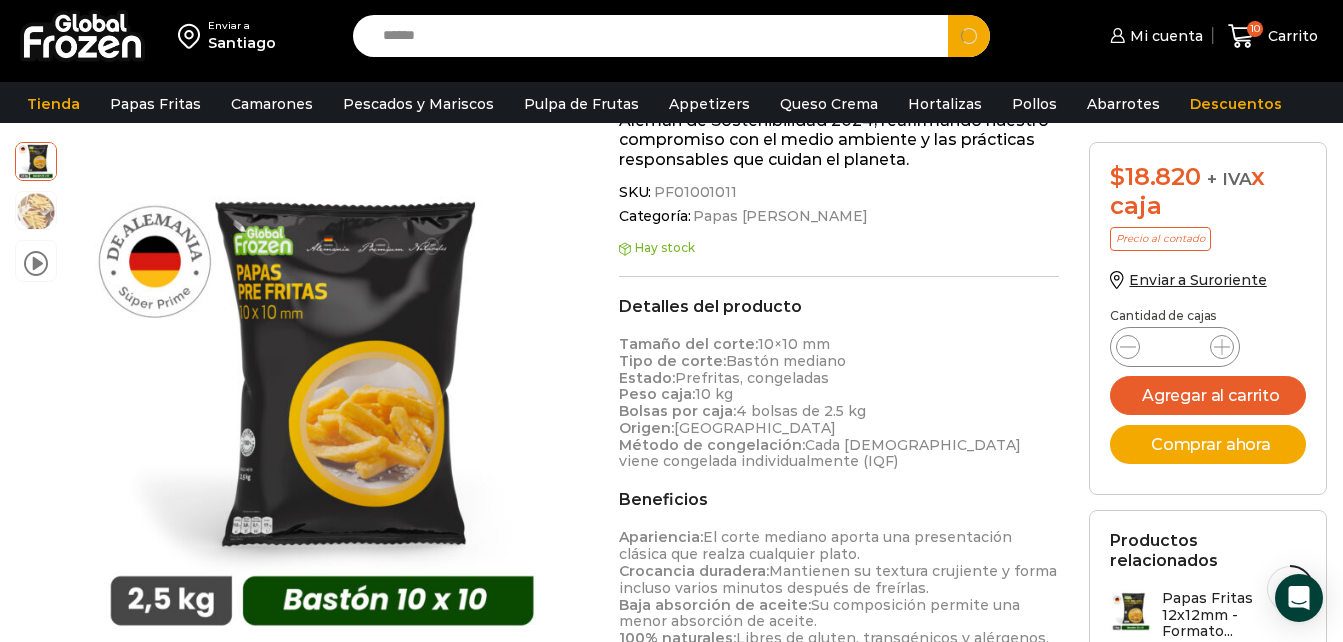type on "******" 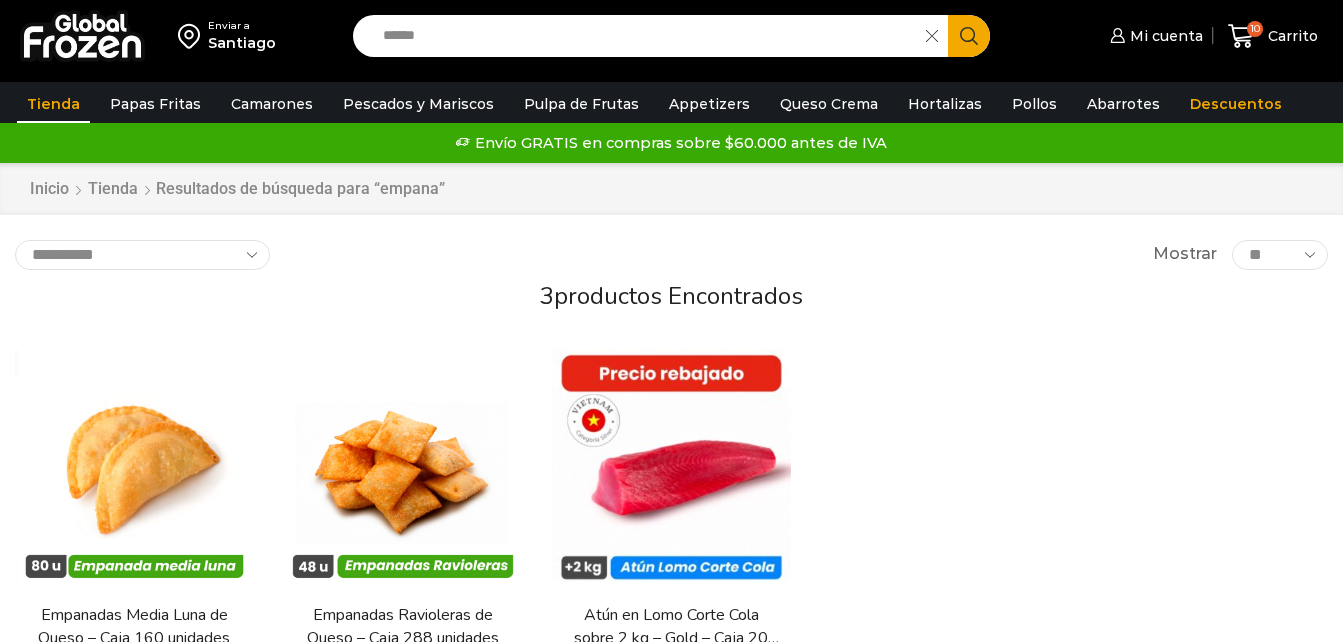 scroll, scrollTop: 0, scrollLeft: 0, axis: both 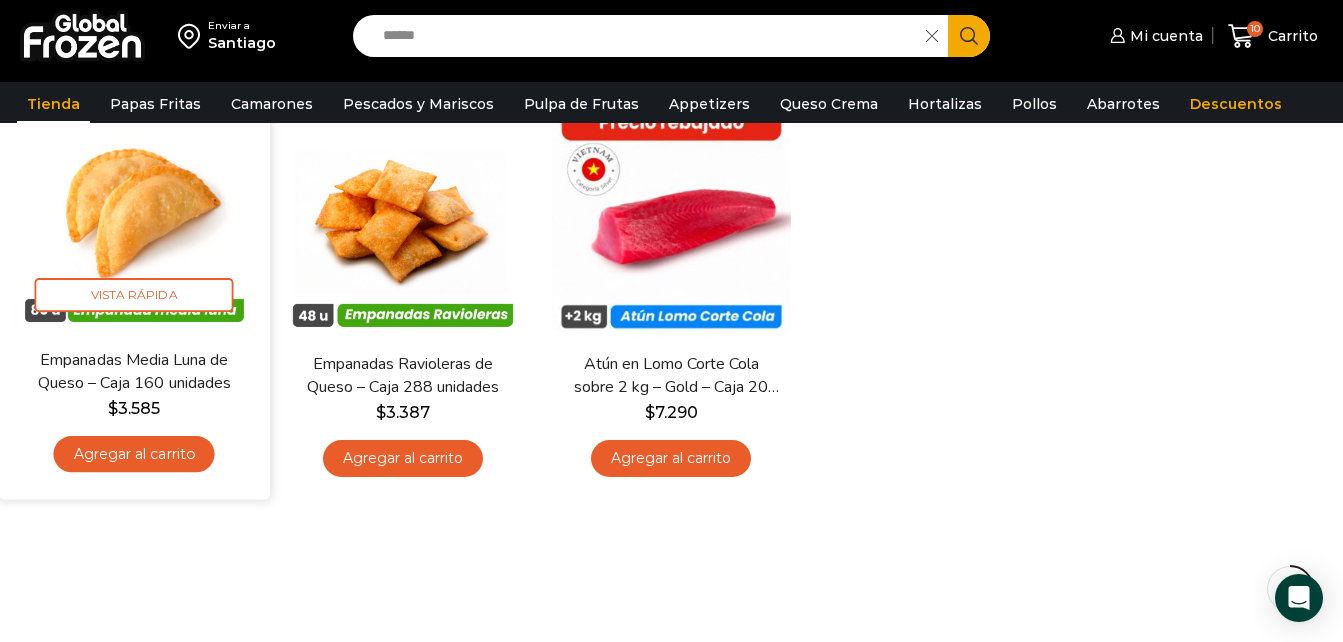 click at bounding box center (134, 213) 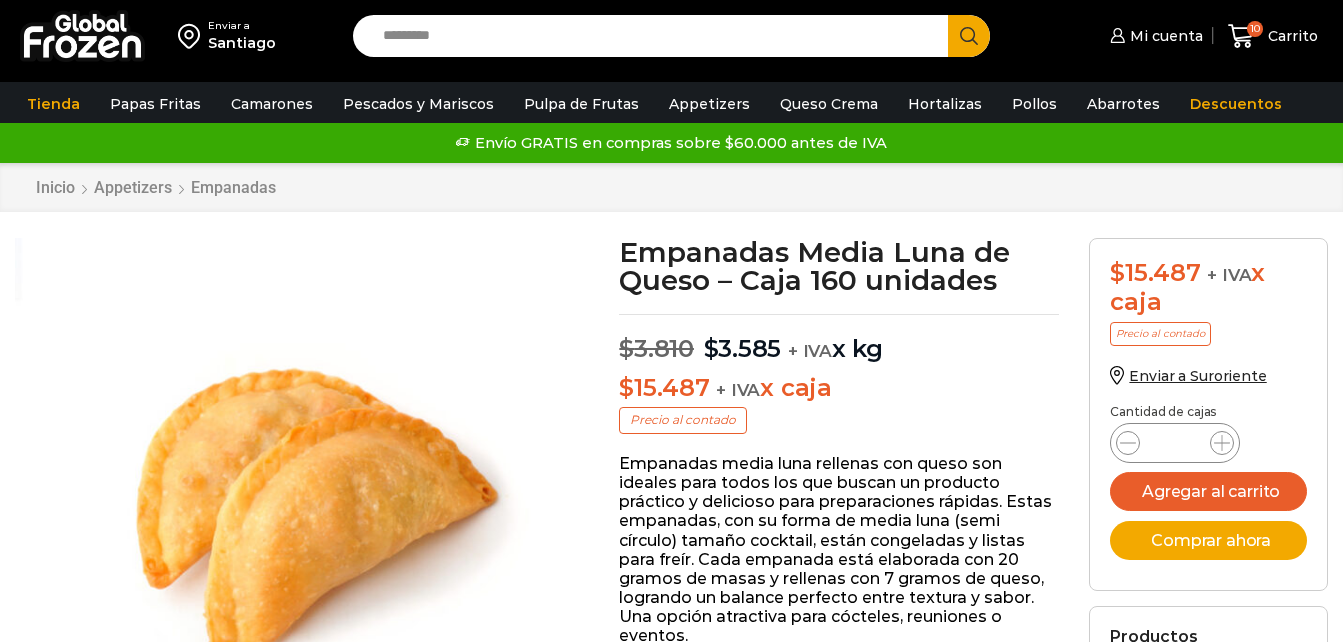 scroll, scrollTop: 1, scrollLeft: 0, axis: vertical 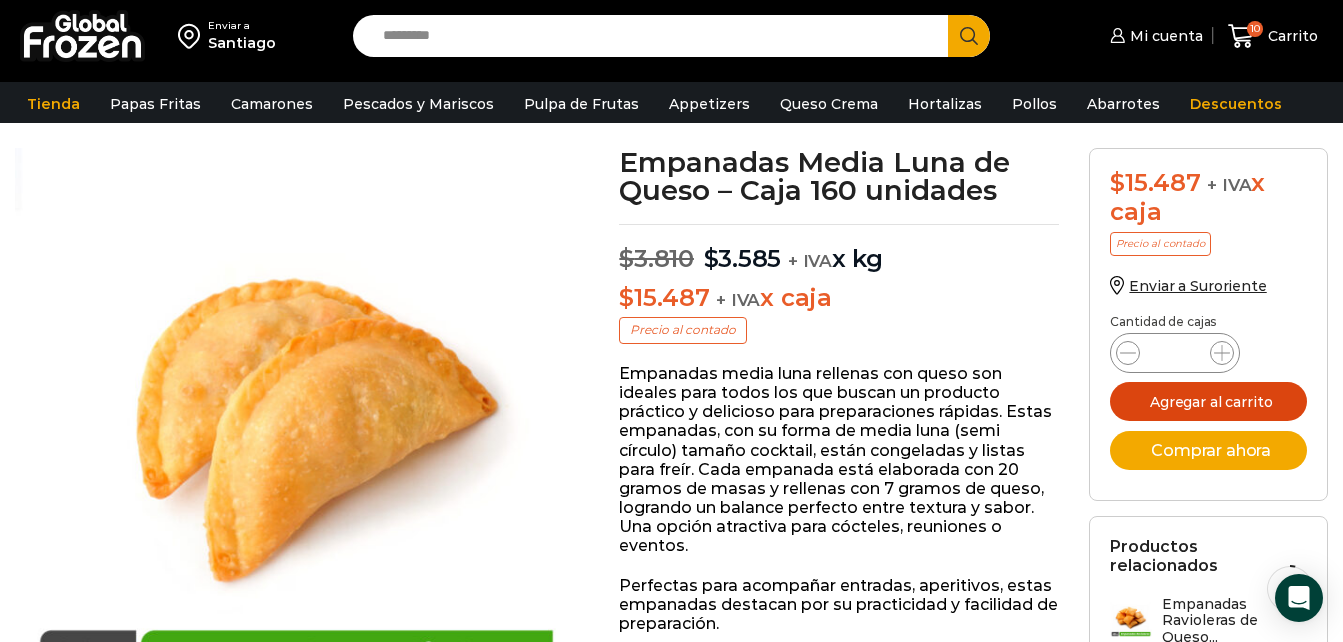 click on "Agregar al carrito" at bounding box center [1208, 401] 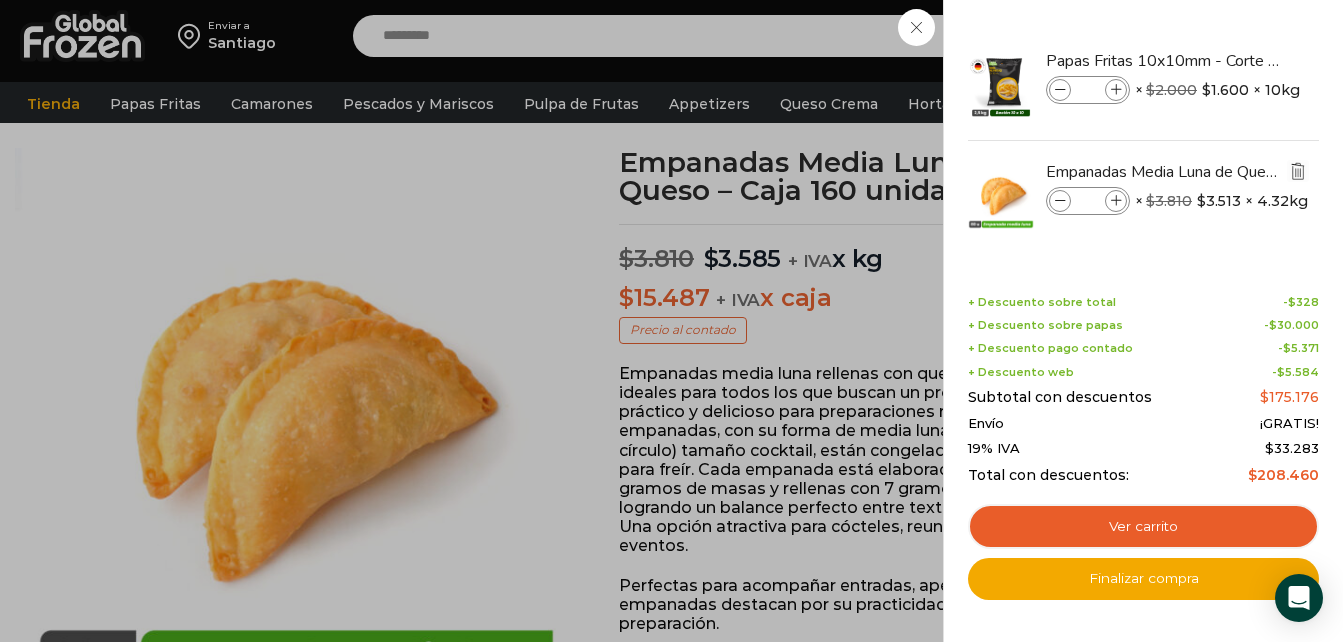 click at bounding box center [1298, 171] 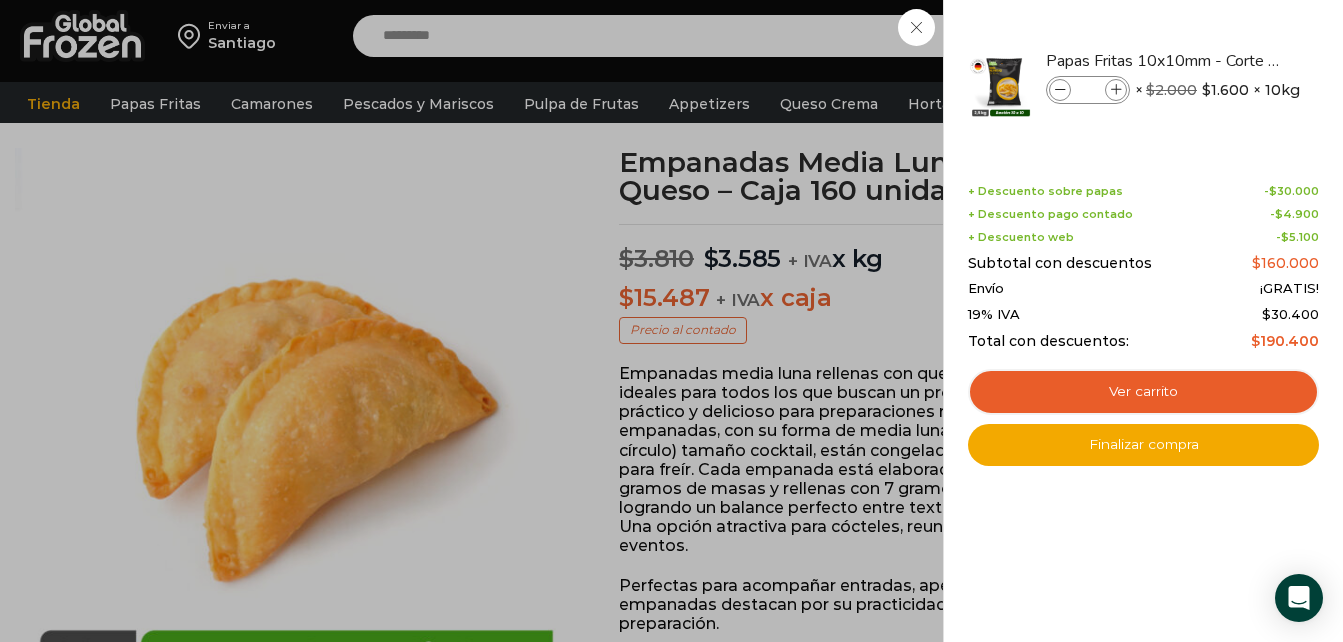 click on "10
Carrito
10
10
Shopping Cart" at bounding box center (1273, 36) 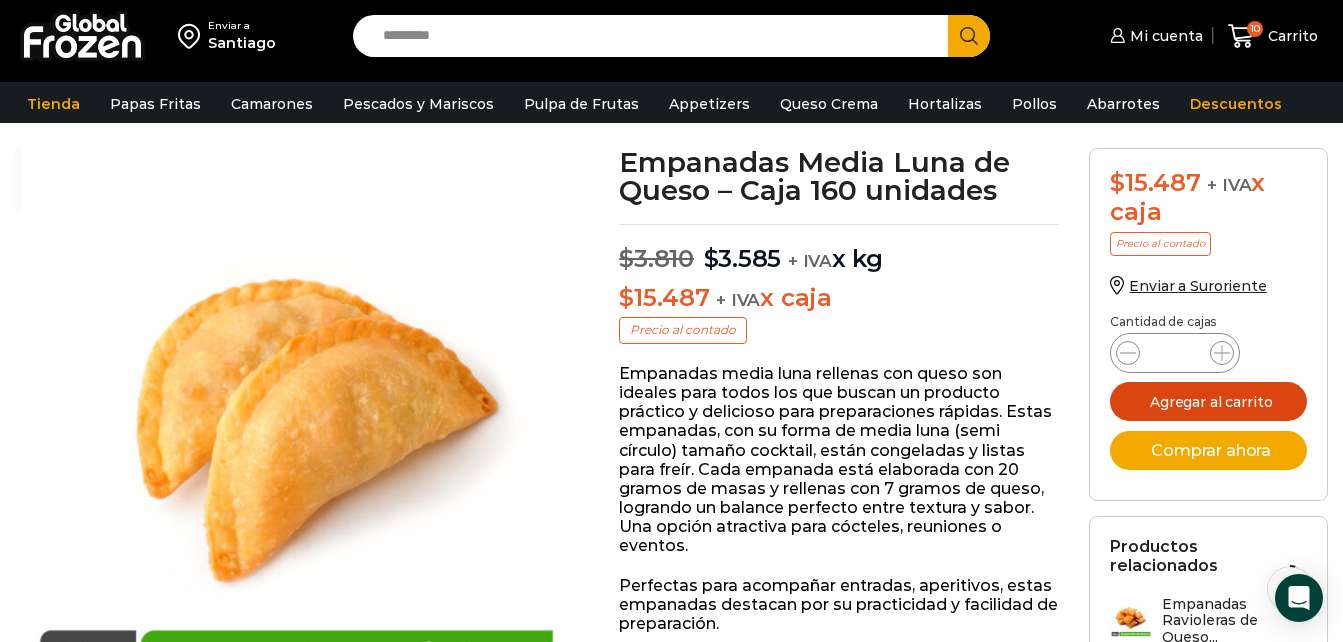 click on "Agregar al carrito" at bounding box center [1208, 401] 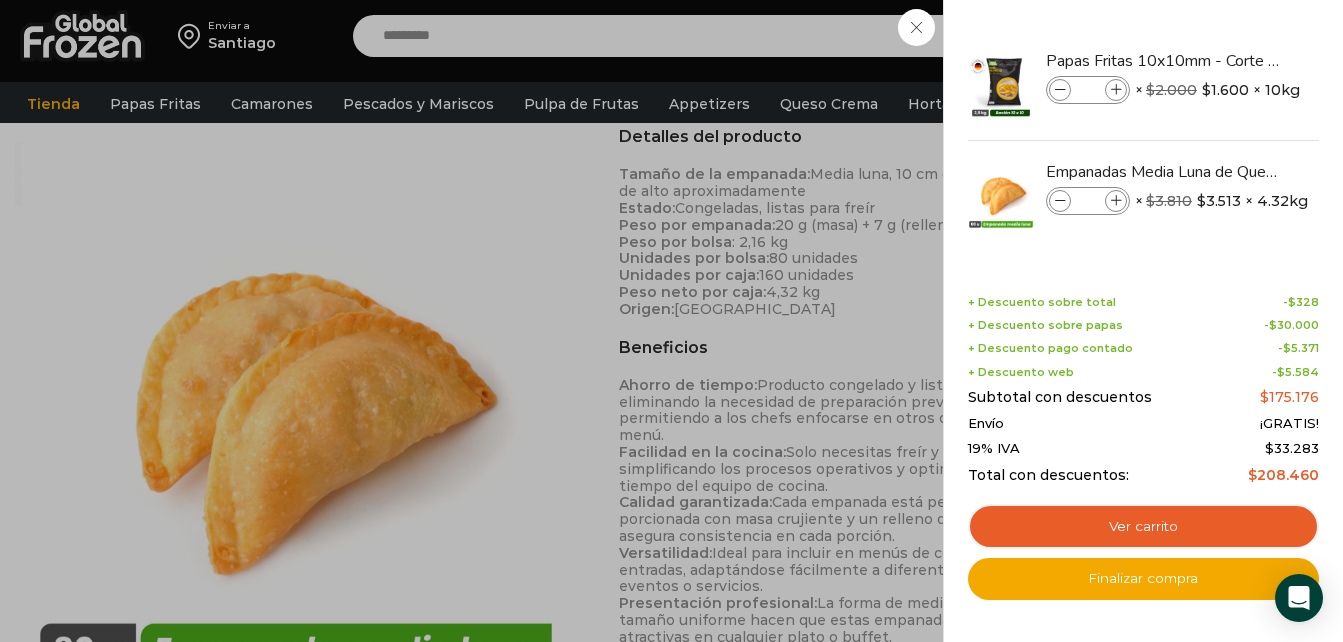 scroll, scrollTop: 767, scrollLeft: 0, axis: vertical 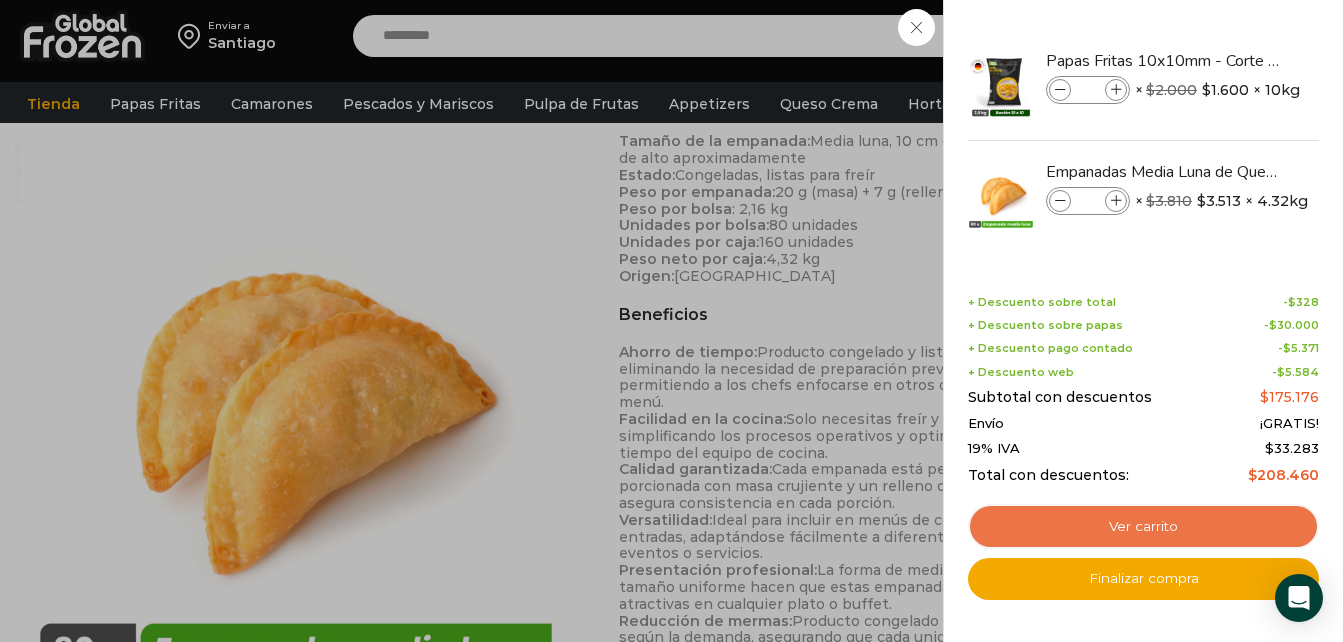 click on "Ver carrito" at bounding box center [1143, 527] 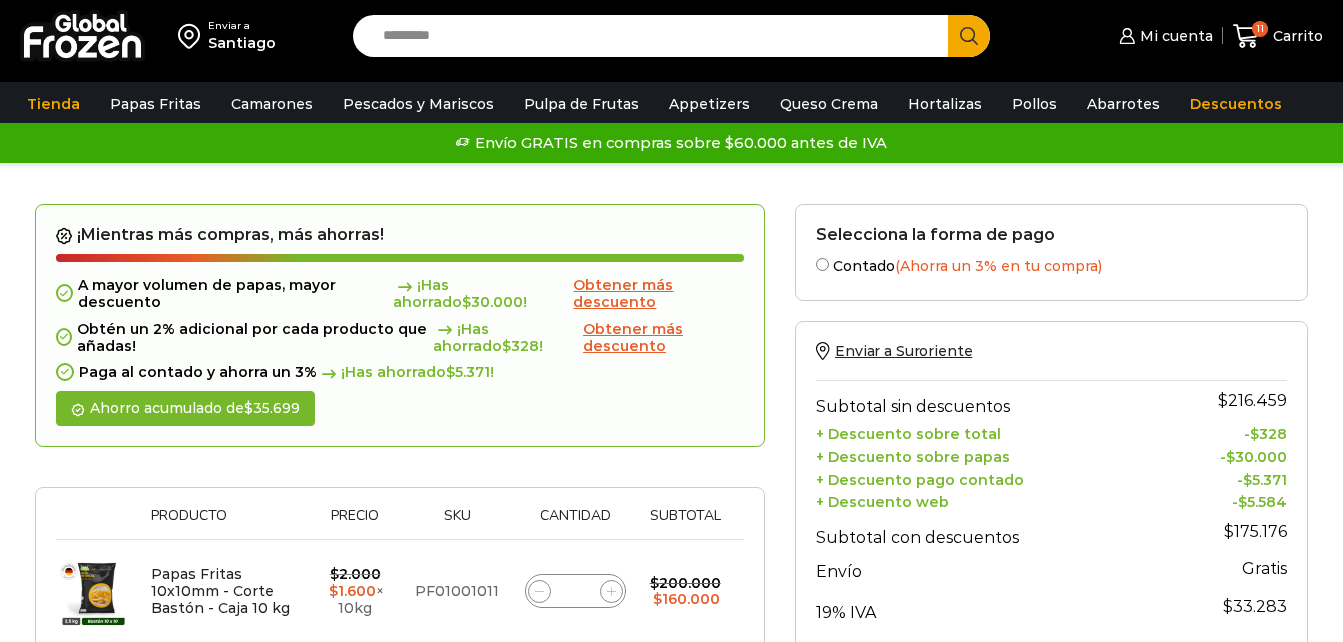 scroll, scrollTop: 0, scrollLeft: 0, axis: both 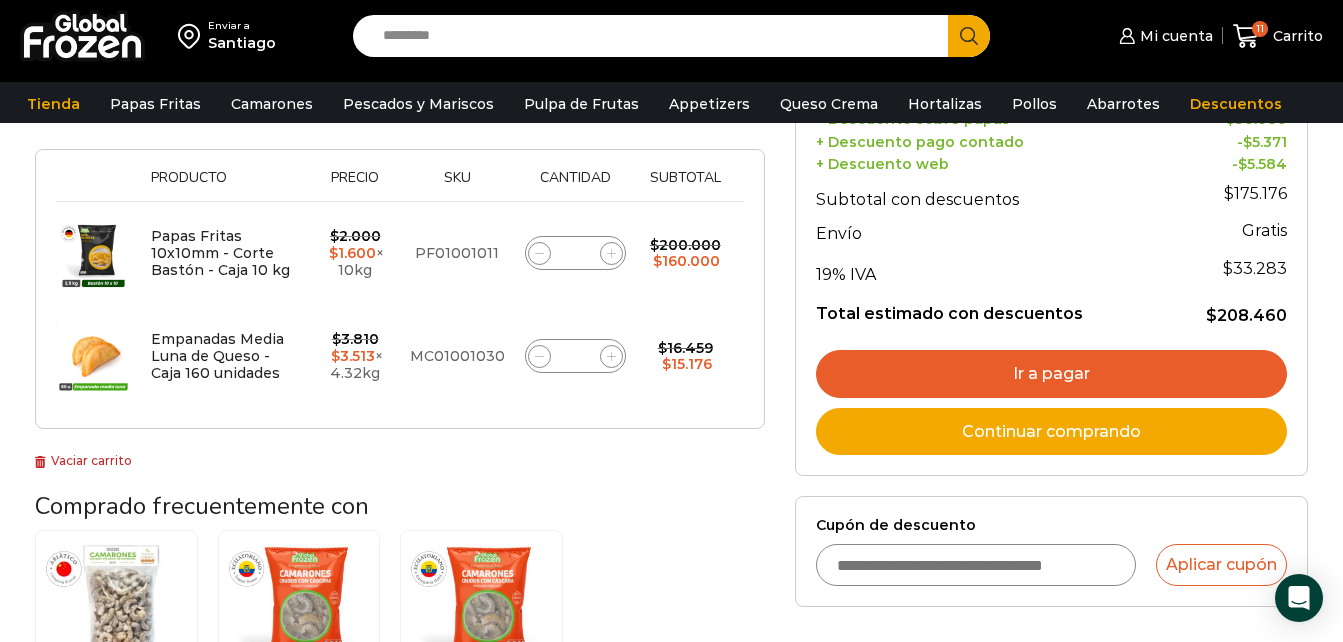 click on "Ir a pagar" at bounding box center (1051, 374) 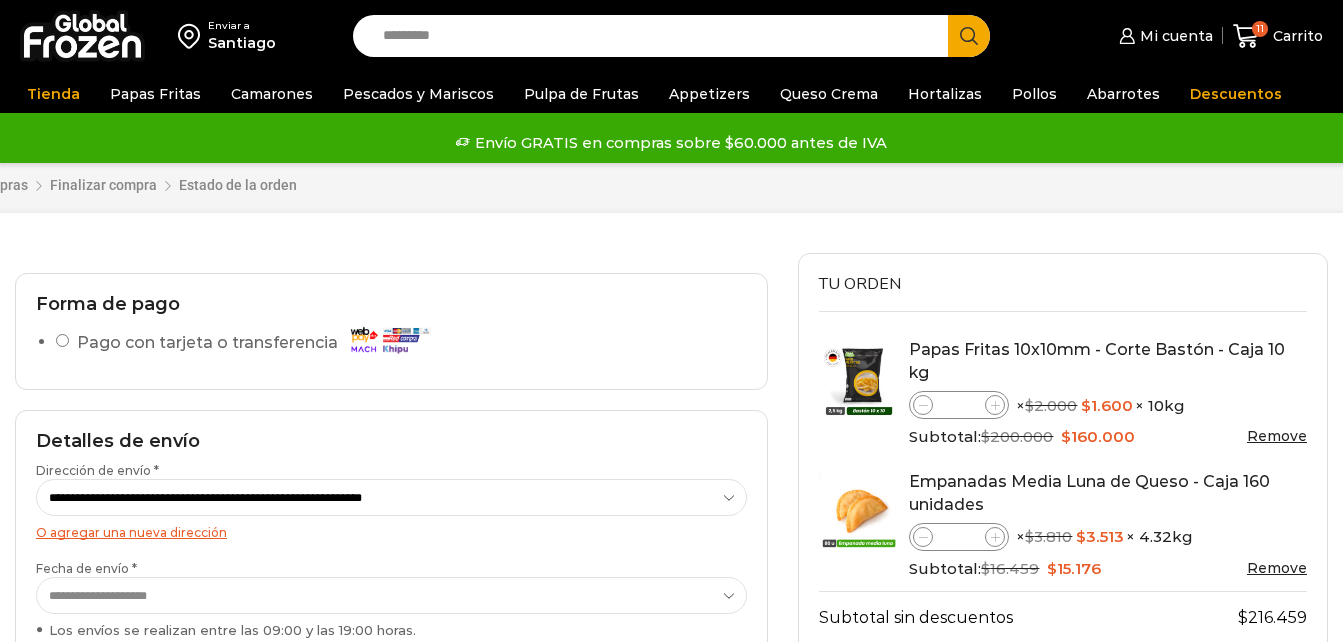 scroll, scrollTop: 0, scrollLeft: 0, axis: both 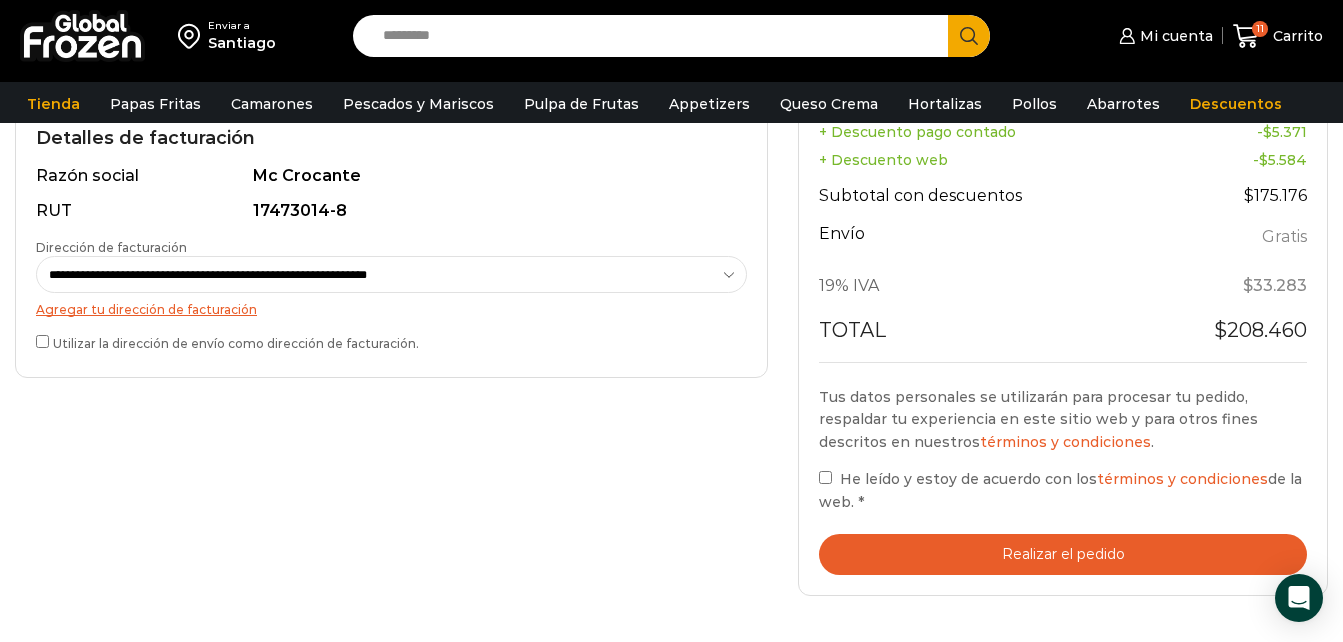 click on "He leído y estoy de acuerdo con los  términos y condiciones  de la web.   *" at bounding box center [1063, 490] 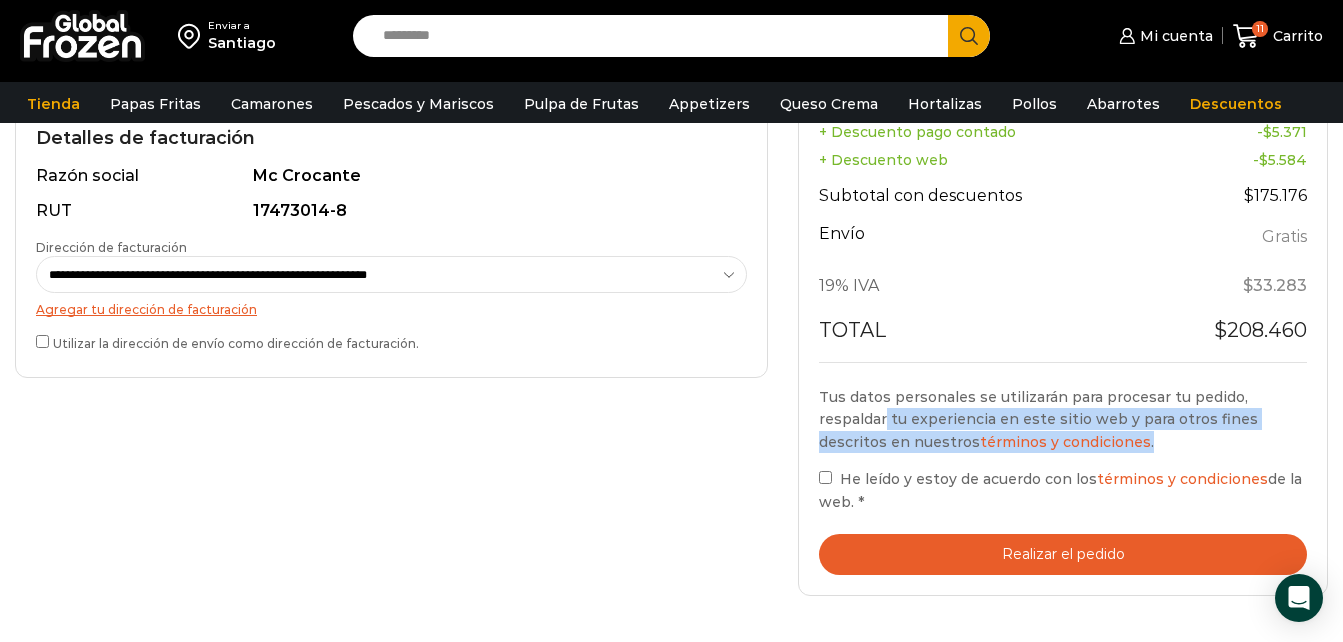 drag, startPoint x: 1342, startPoint y: 428, endPoint x: 1353, endPoint y: 353, distance: 75.802376 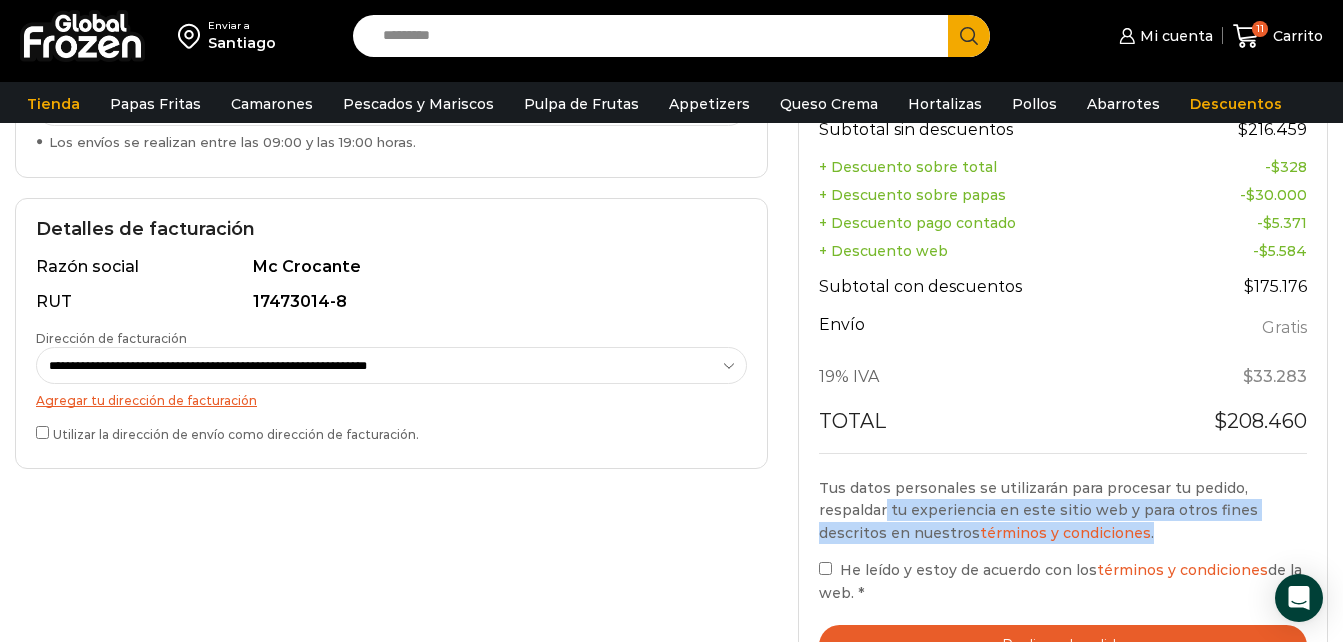 scroll, scrollTop: 583, scrollLeft: 0, axis: vertical 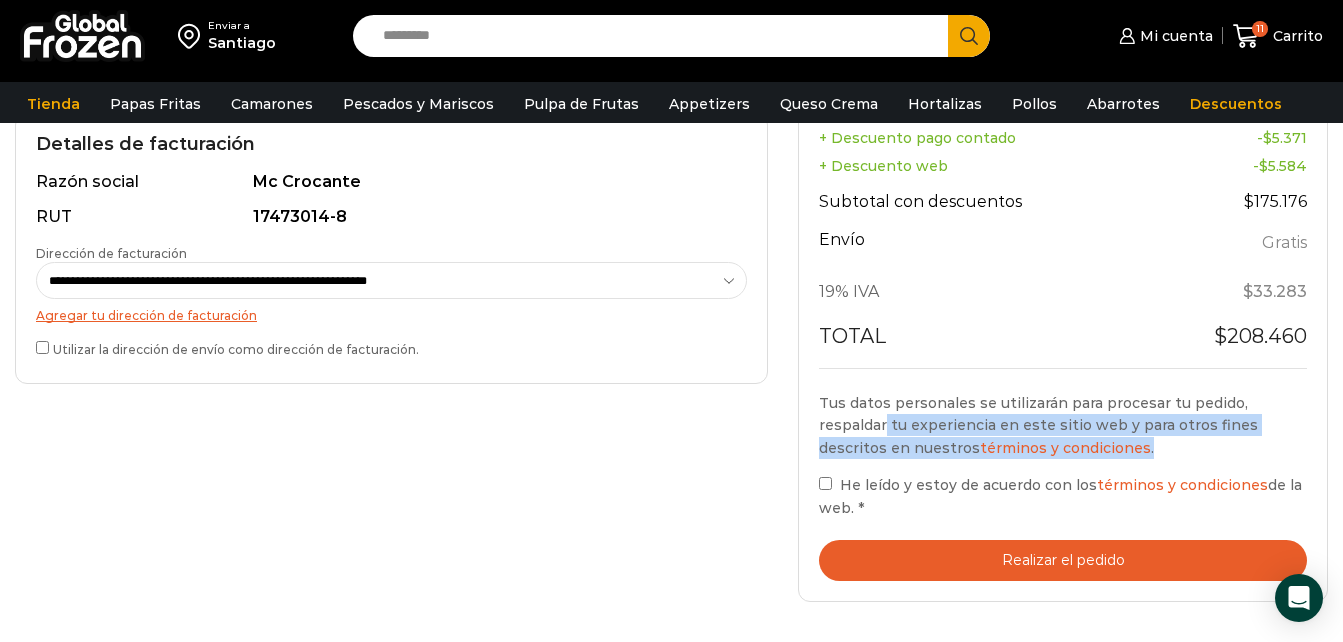 click on "Realizar el pedido" at bounding box center (1063, 560) 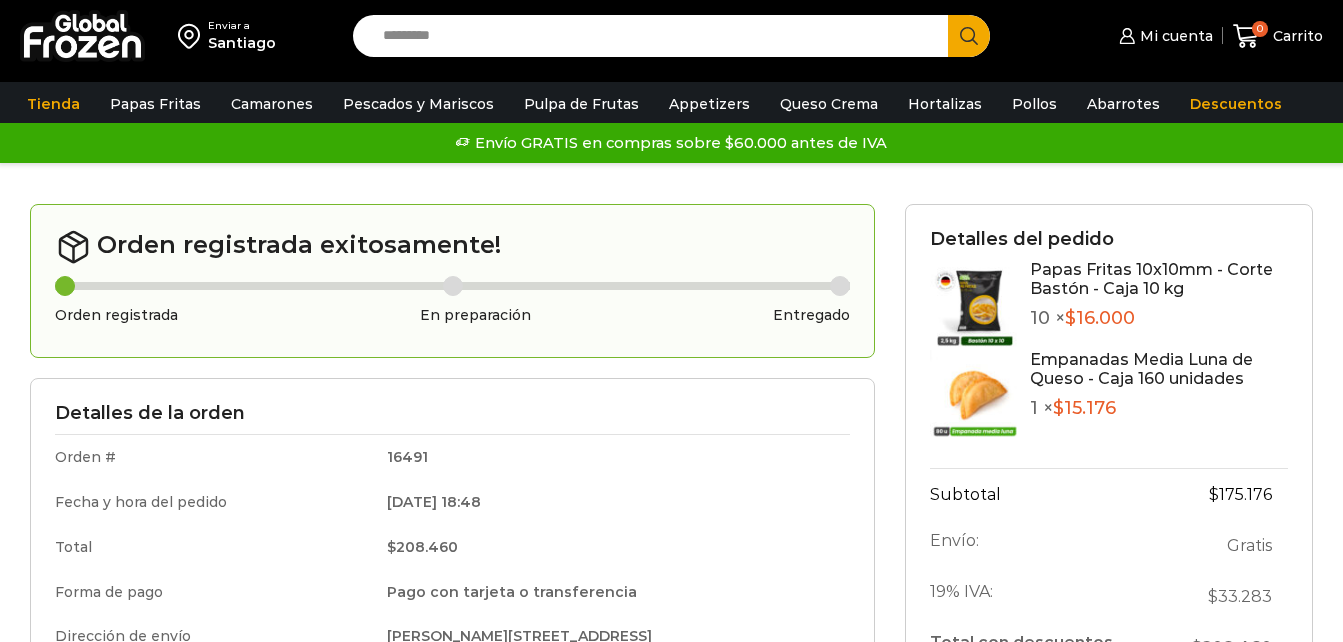 scroll, scrollTop: 0, scrollLeft: 0, axis: both 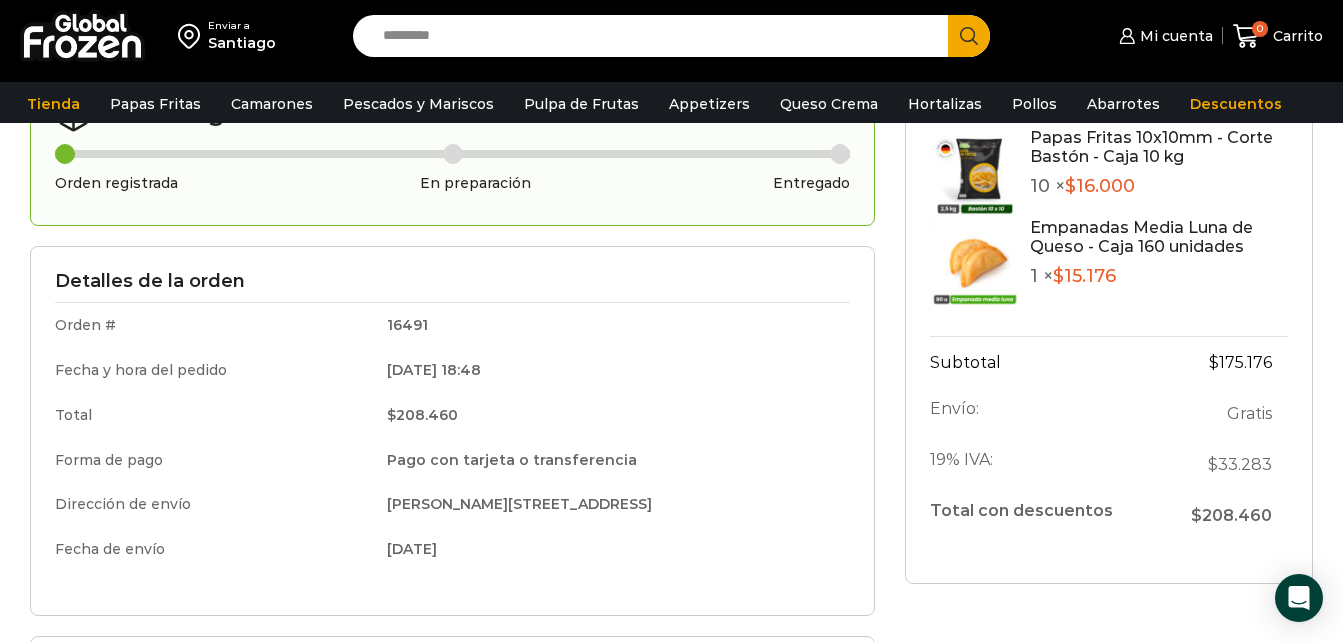 click on "Detalles de la orden" at bounding box center [452, 282] 